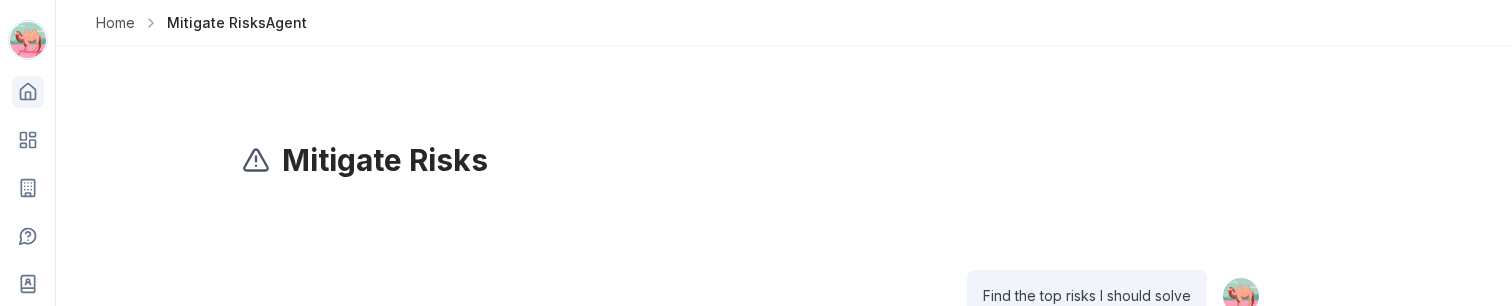 scroll, scrollTop: 0, scrollLeft: 0, axis: both 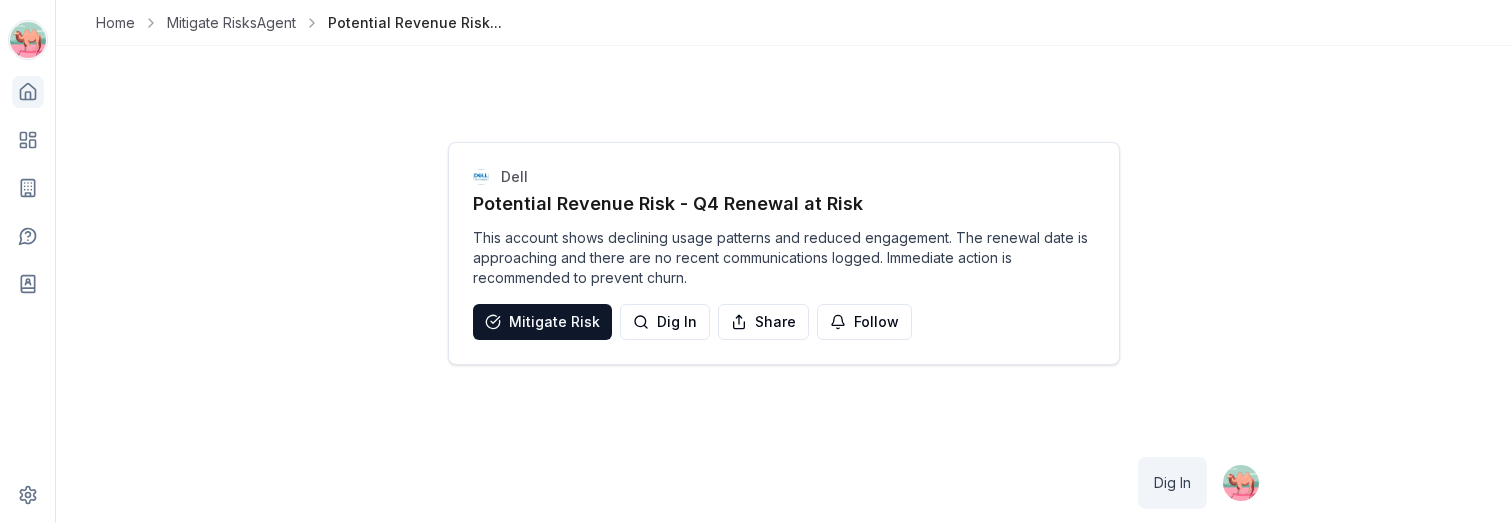 click on "Home" at bounding box center [115, 23] 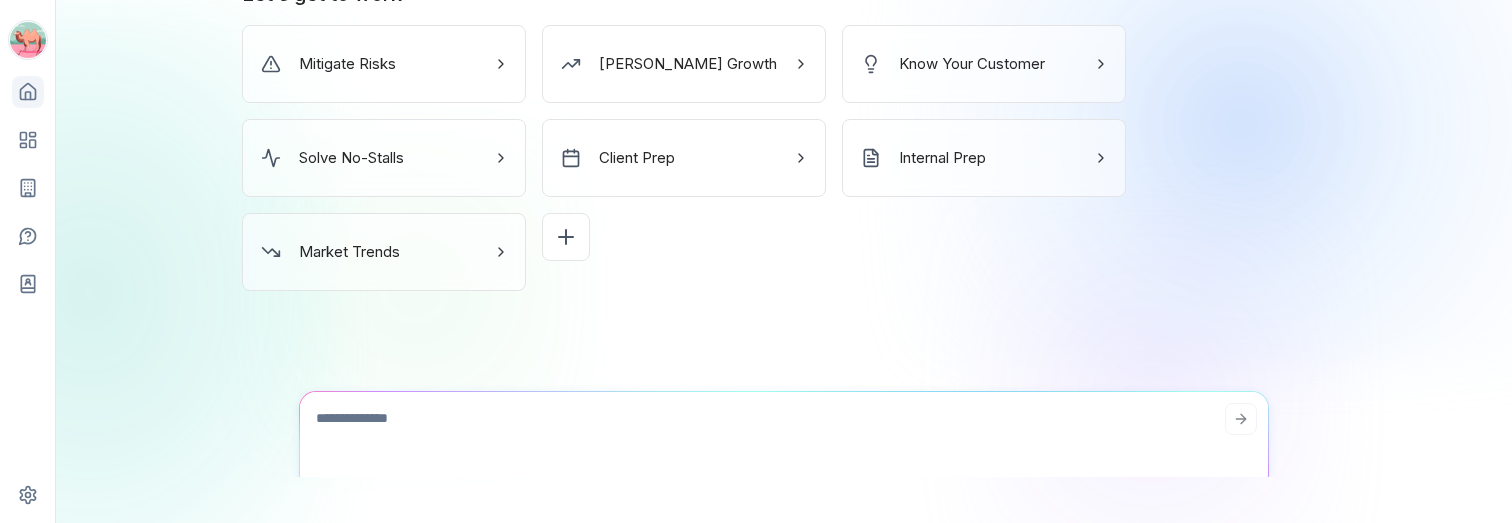 scroll, scrollTop: 455, scrollLeft: 0, axis: vertical 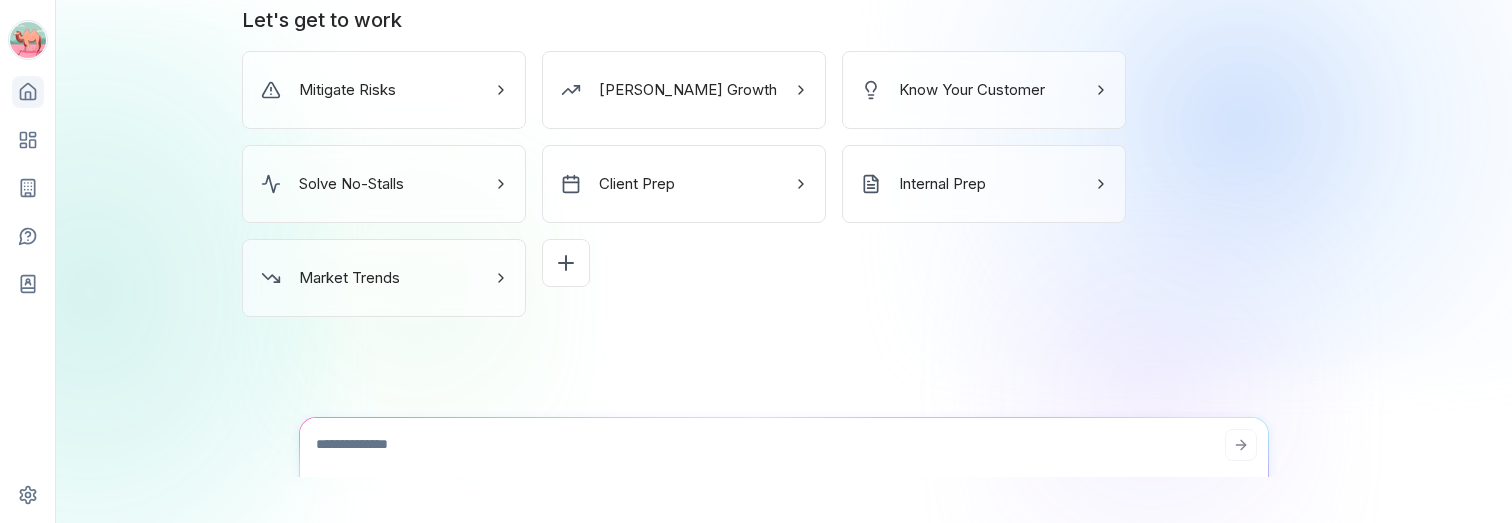 click on "Mitigate Risks" at bounding box center (384, 90) 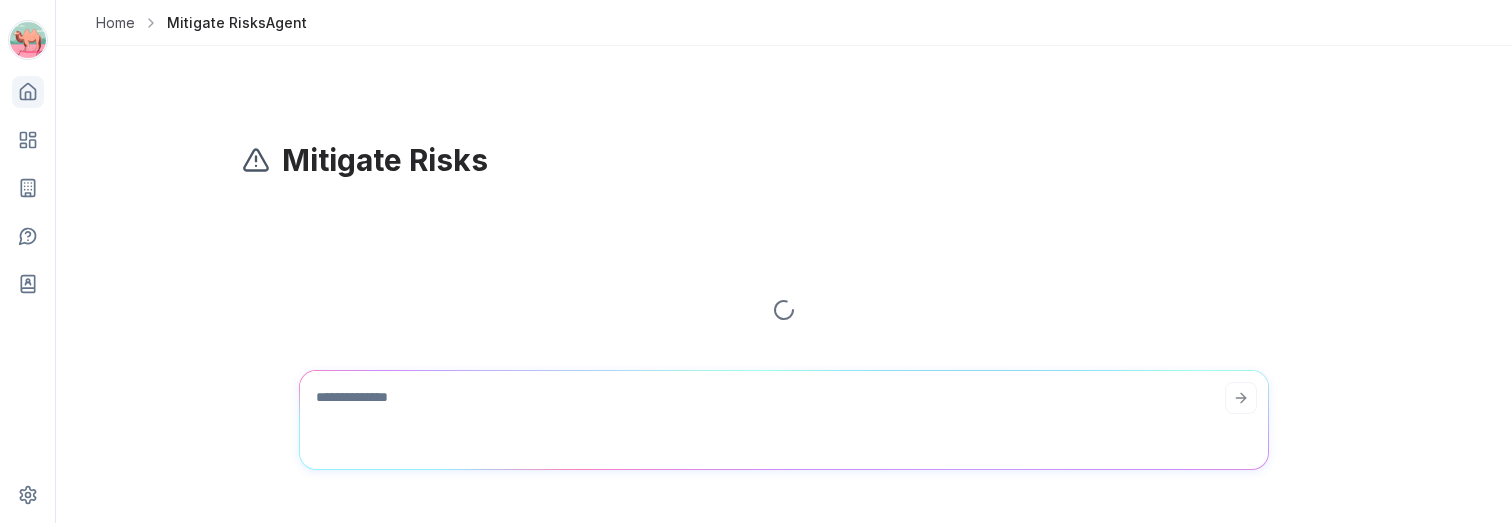 scroll, scrollTop: 27, scrollLeft: 0, axis: vertical 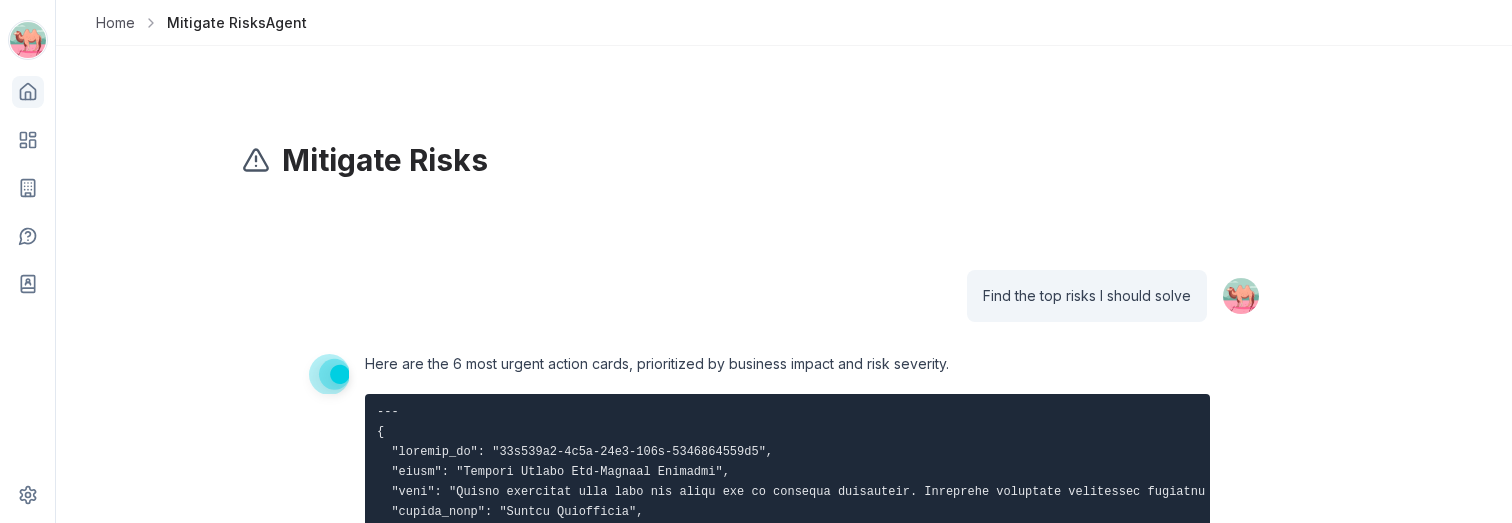 click on "Home" at bounding box center [115, 23] 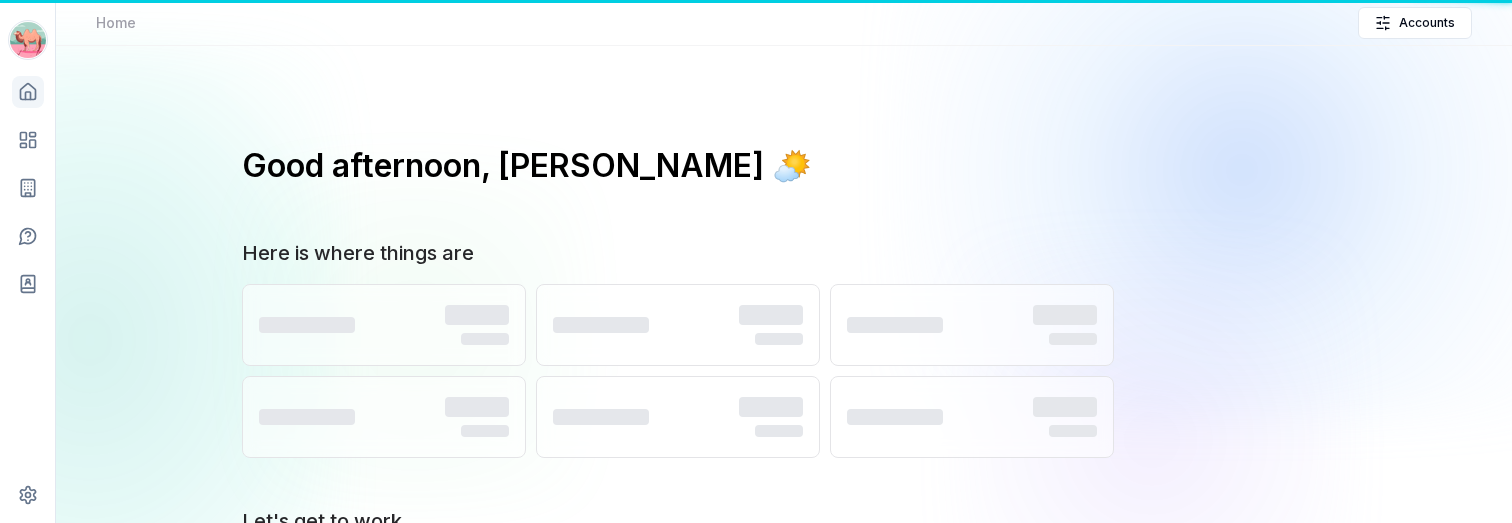 scroll, scrollTop: 46, scrollLeft: 0, axis: vertical 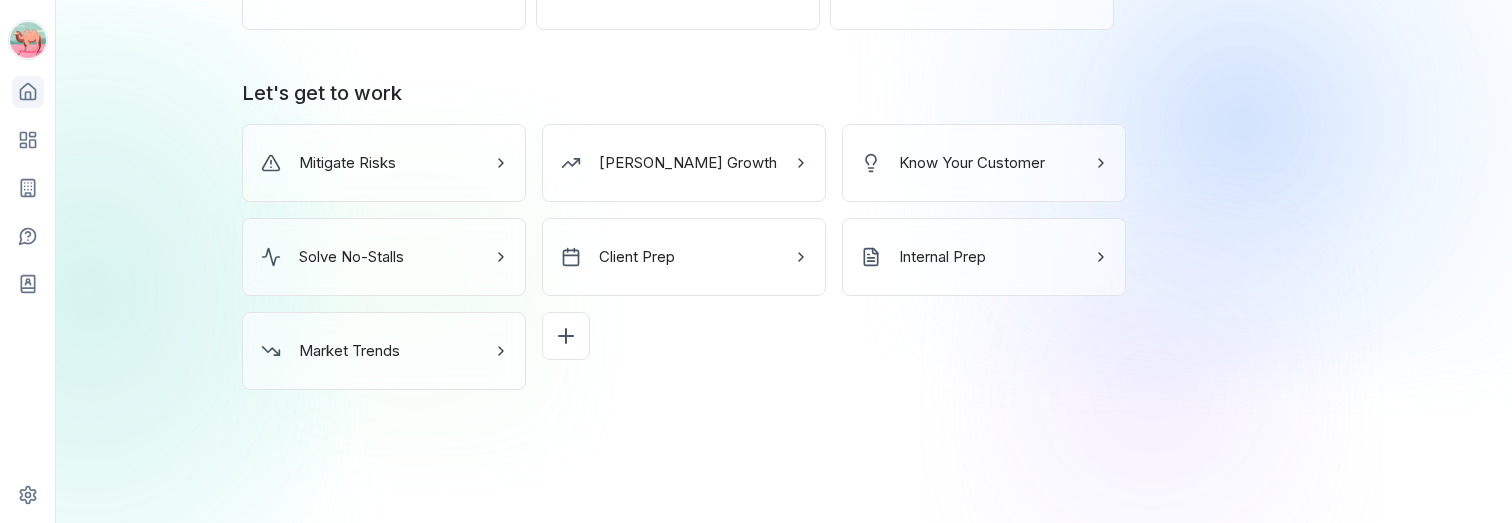 click on "[PERSON_NAME] Growth" at bounding box center (688, 163) 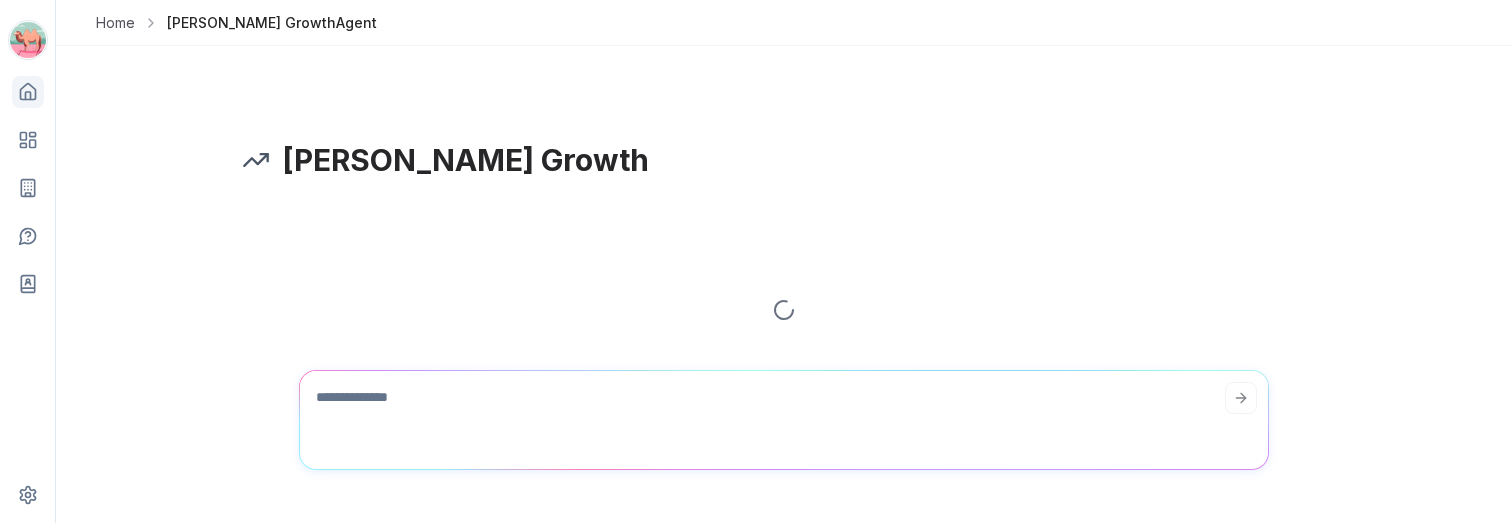 scroll, scrollTop: 0, scrollLeft: 0, axis: both 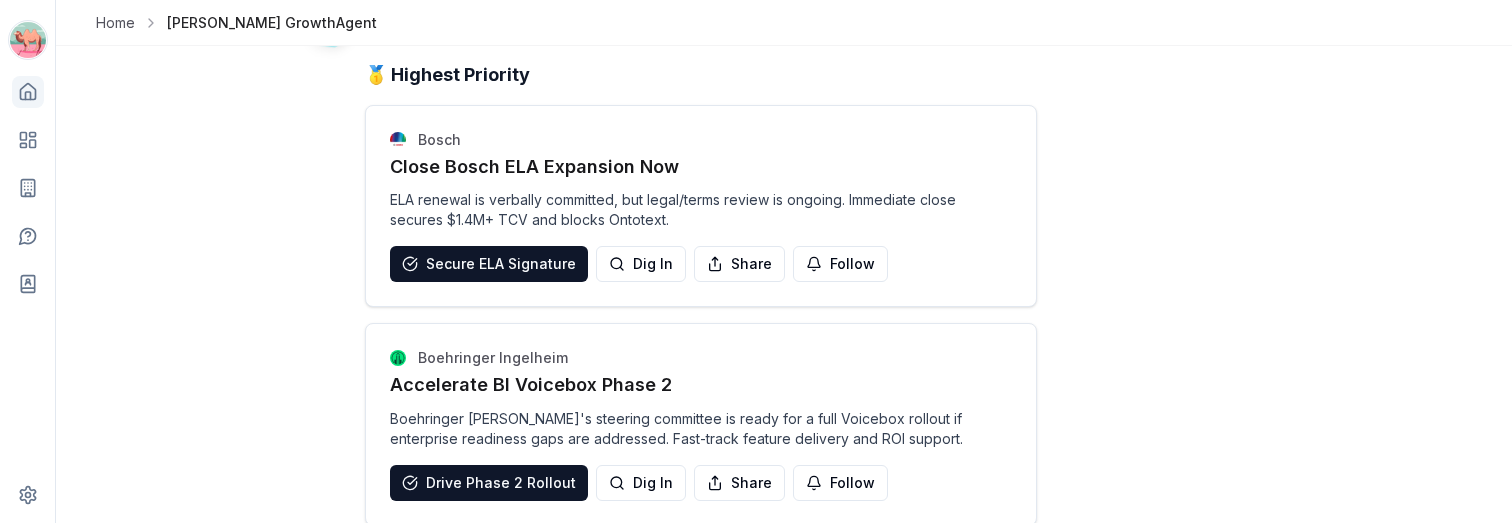 click on "Mobile web support is coming soon! For now, please switch to your desktop for the full experience 🤓 Home Overview Accounts Cases Relationships Settings Home [PERSON_NAME] Growth  Agent Find the top growth opportunities 🚨 Top 6 Immediate Growth Action Cards
🥇 Highest Priority
Bosch Close Bosch ELA Expansion Now ELA renewal is verbally committed, but legal/terms review is ongoing. Immediate close secures $1.4M+ TCV and blocks Ontotext. Secure ELA Signature Dig In Share Follow
Boehringer Ingelheim Accelerate BI Voicebox Phase 2 Boehringer Ingelheim's steering committee is ready for a full Voicebox rollout if enterprise readiness gaps are addressed. Fast-track feature delivery and ROI support. Drive Phase 2 Rollout Dig In Share Follow
[PERSON_NAME] & Company Deploy Voicebox at [PERSON_NAME] Deere [PERSON_NAME] is ready for Voicebox/Launchpad deployment; a snapshot release is imminent. Proactive enablement will drive new use cases and expansion. Initiate Deployment Dig In Share Follow
🥈 Next Most Critical
Cisco" at bounding box center [756, 261] 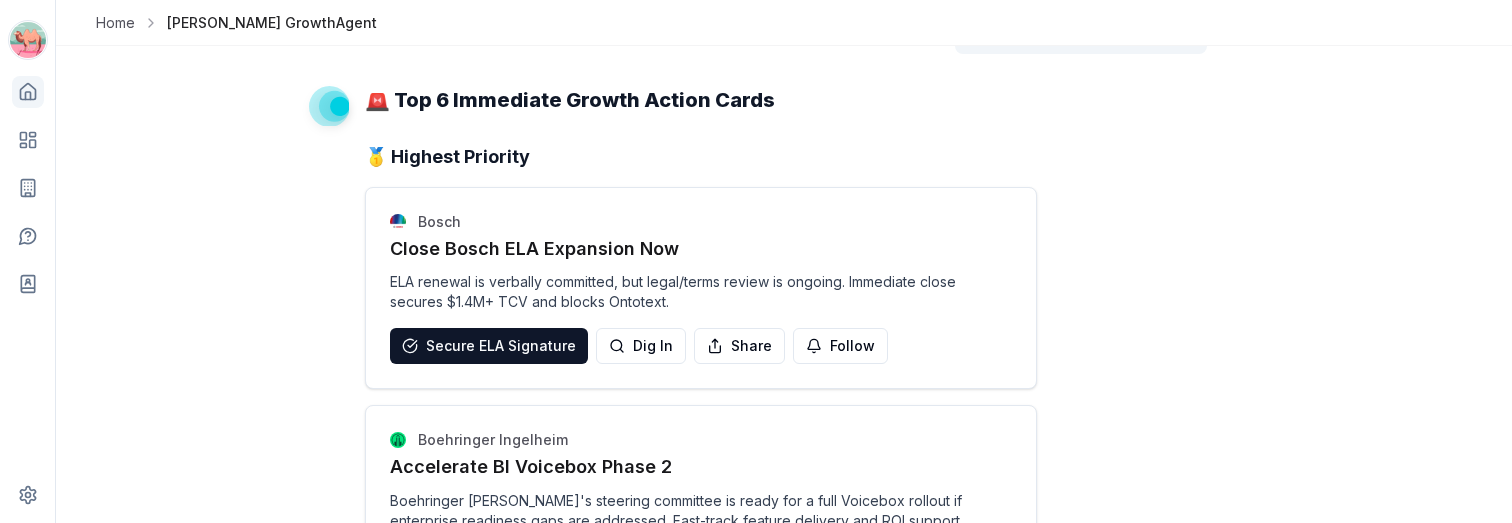 scroll, scrollTop: 375, scrollLeft: 0, axis: vertical 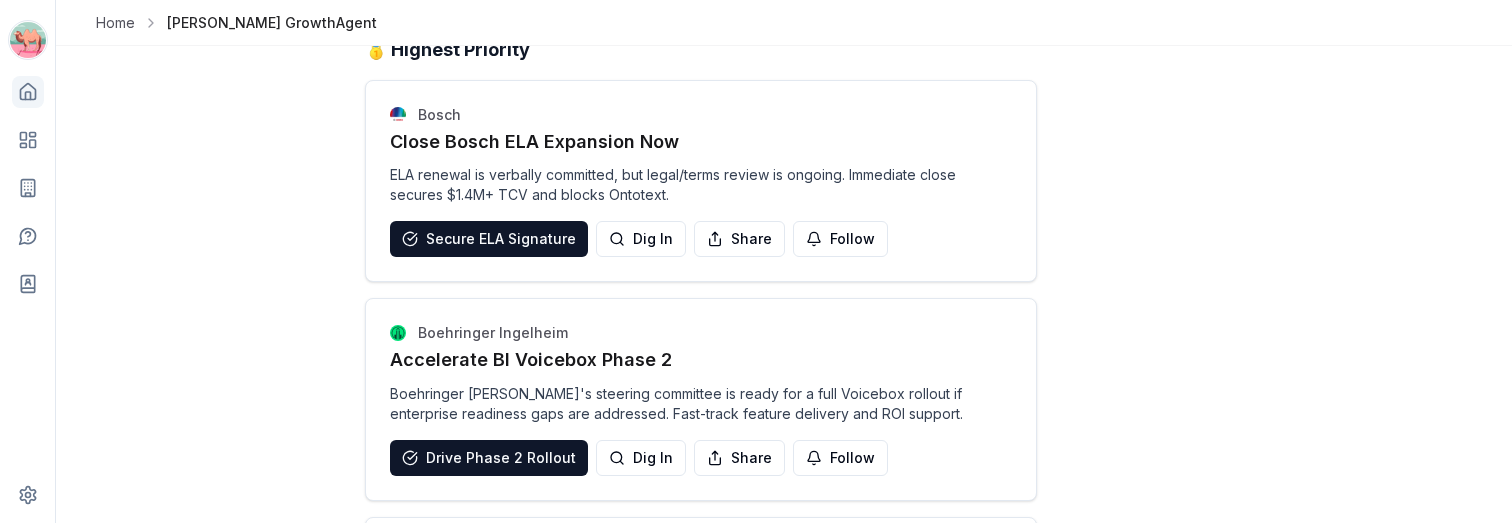 click on "Mobile web support is coming soon! For now, please switch to your desktop for the full experience 🤓 Home Overview Accounts Cases Relationships Settings Home [PERSON_NAME] Growth  Agent Find the top growth opportunities 🚨 Top 6 Immediate Growth Action Cards
🥇 Highest Priority
Bosch Close Bosch ELA Expansion Now ELA renewal is verbally committed, but legal/terms review is ongoing. Immediate close secures $1.4M+ TCV and blocks Ontotext. Secure ELA Signature Dig In Share Follow
Boehringer Ingelheim Accelerate BI Voicebox Phase 2 Boehringer Ingelheim's steering committee is ready for a full Voicebox rollout if enterprise readiness gaps are addressed. Fast-track feature delivery and ROI support. Drive Phase 2 Rollout Dig In Share Follow
[PERSON_NAME] & Company Deploy Voicebox at [PERSON_NAME] Deere [PERSON_NAME] is ready for Voicebox/Launchpad deployment; a snapshot release is imminent. Proactive enablement will drive new use cases and expansion. Initiate Deployment Dig In Share Follow
🥈 Next Most Critical
Cisco" at bounding box center (756, 261) 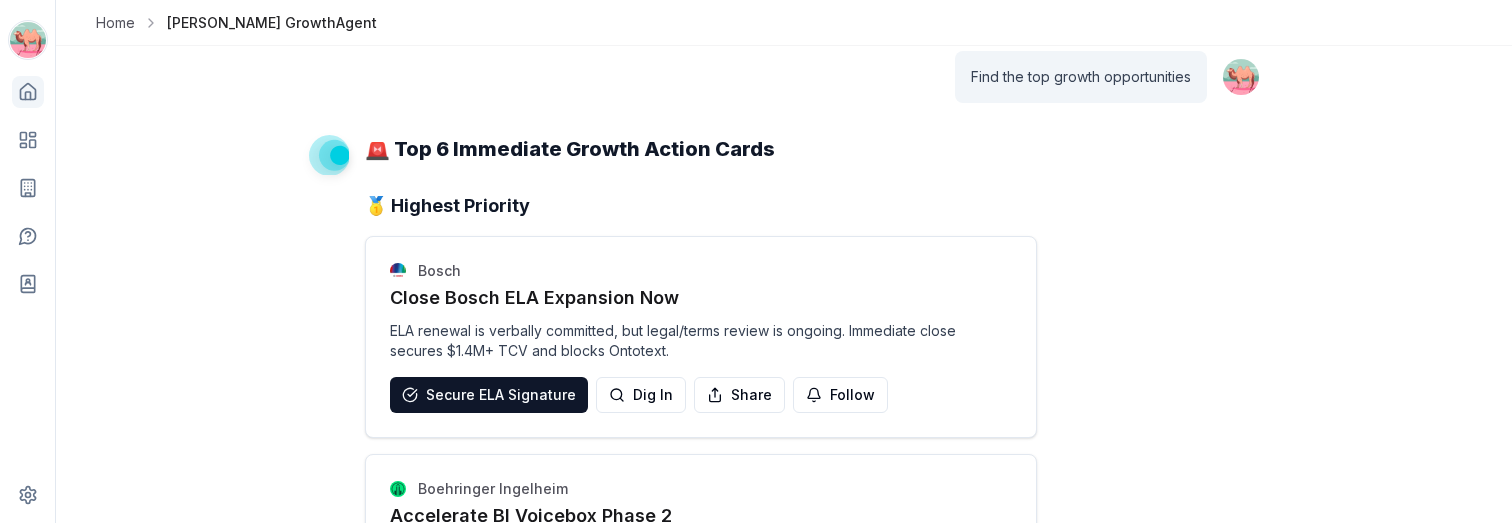 scroll, scrollTop: 379, scrollLeft: 0, axis: vertical 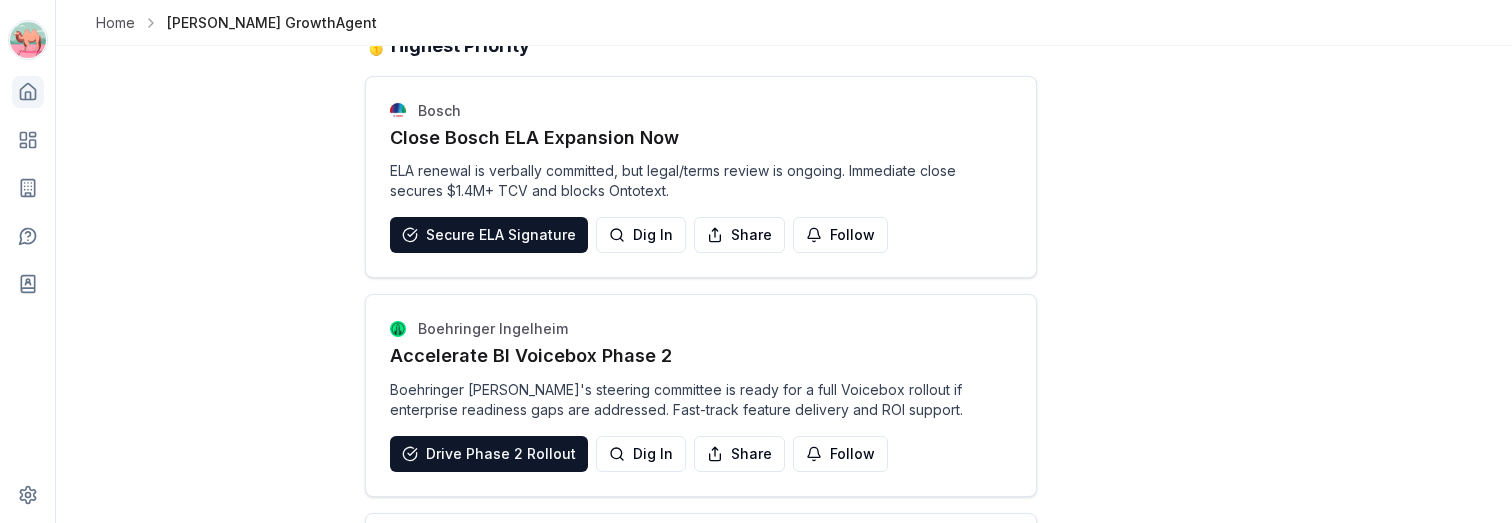 click on "Mobile web support is coming soon! For now, please switch to your desktop for the full experience 🤓 Home Overview Accounts Cases Relationships Settings Home [PERSON_NAME] Growth  Agent Find the top growth opportunities 🚨 Top 6 Immediate Growth Action Cards
🥇 Highest Priority
Bosch Close Bosch ELA Expansion Now ELA renewal is verbally committed, but legal/terms review is ongoing. Immediate close secures $1.4M+ TCV and blocks Ontotext. Secure ELA Signature Dig In Share Follow
Boehringer Ingelheim Accelerate BI Voicebox Phase 2 Boehringer Ingelheim's steering committee is ready for a full Voicebox rollout if enterprise readiness gaps are addressed. Fast-track feature delivery and ROI support. Drive Phase 2 Rollout Dig In Share Follow
[PERSON_NAME] & Company Deploy Voicebox at [PERSON_NAME] Deere [PERSON_NAME] is ready for Voicebox/Launchpad deployment; a snapshot release is imminent. Proactive enablement will drive new use cases and expansion. Initiate Deployment Dig In Share Follow
🥈 Next Most Critical
Cisco" at bounding box center [756, 261] 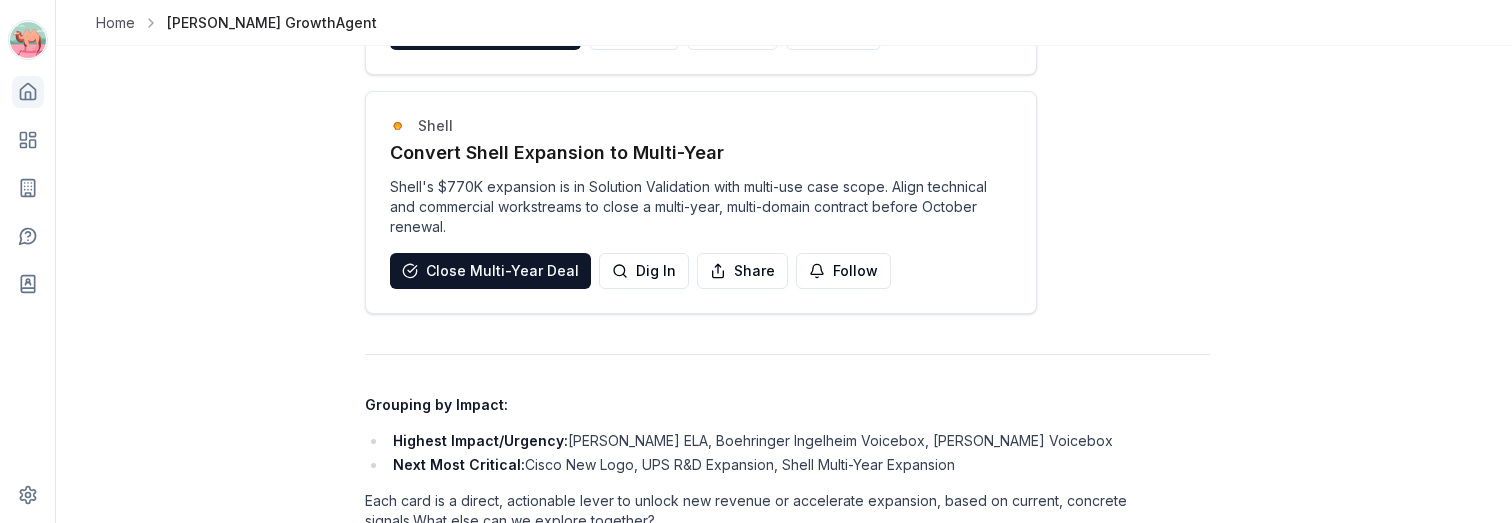scroll, scrollTop: 1493, scrollLeft: 0, axis: vertical 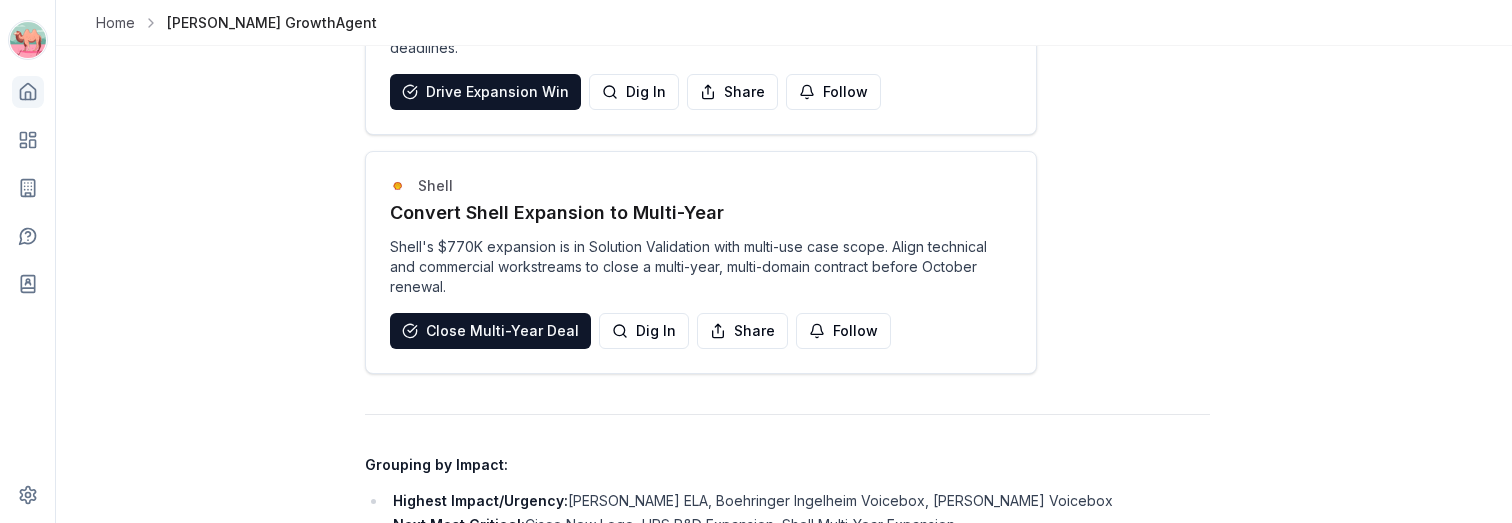 click on "Dig In" at bounding box center (644, 331) 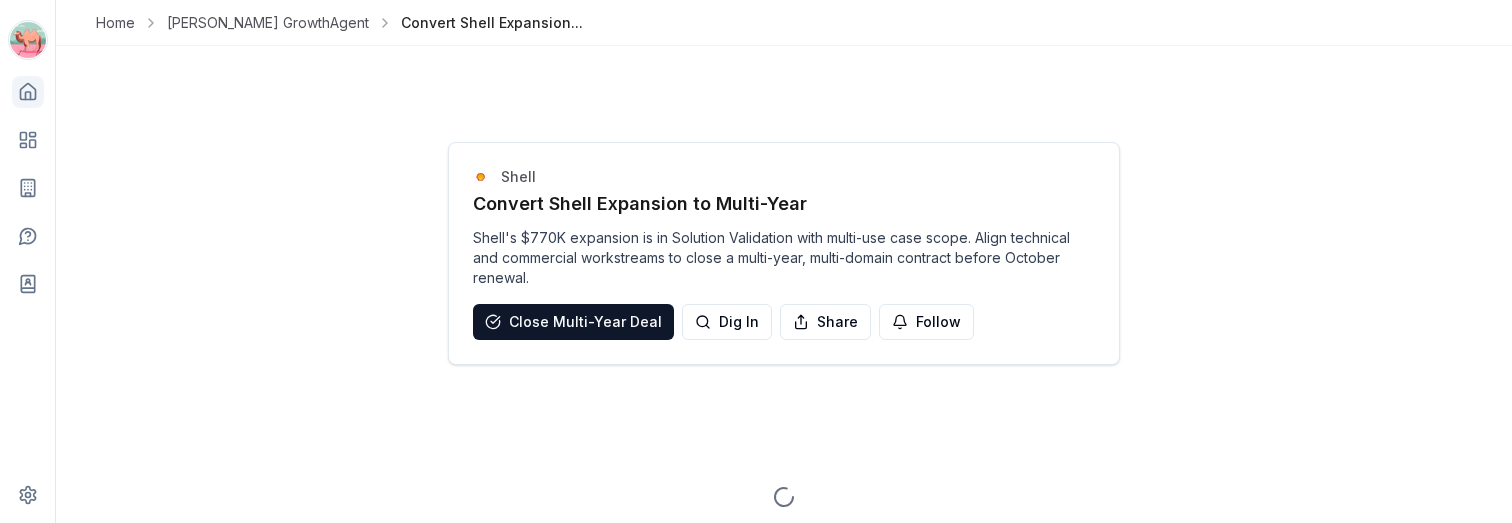 scroll, scrollTop: 64, scrollLeft: 0, axis: vertical 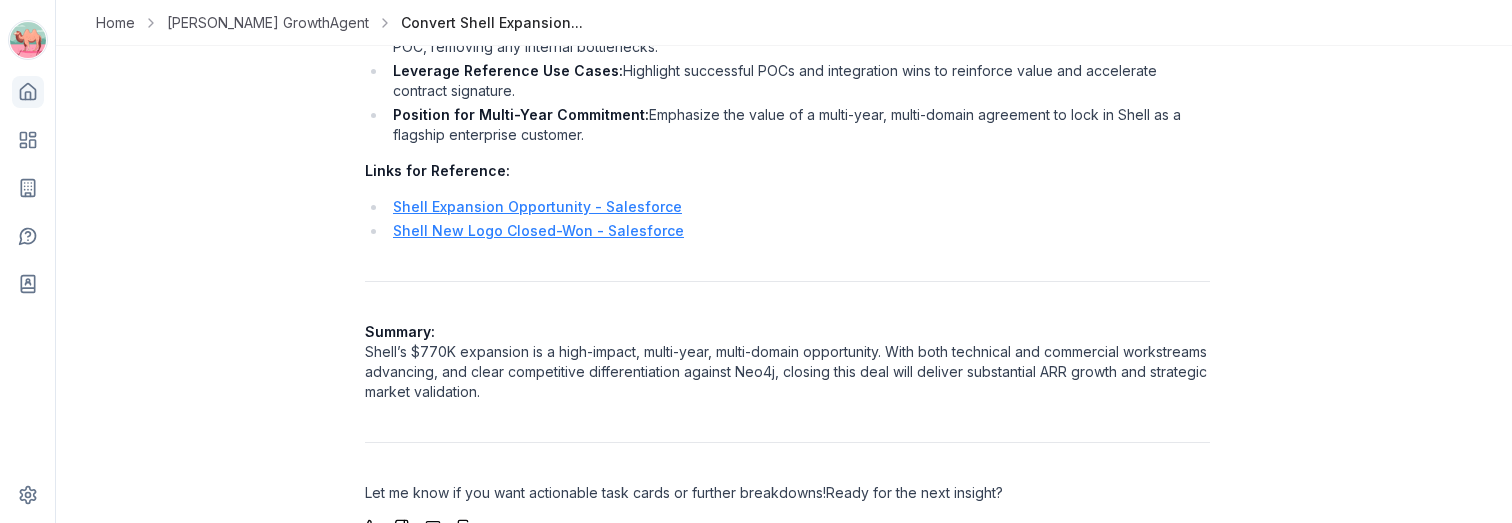 click on "Shell Expansion Opportunity - Salesforce" at bounding box center (537, 206) 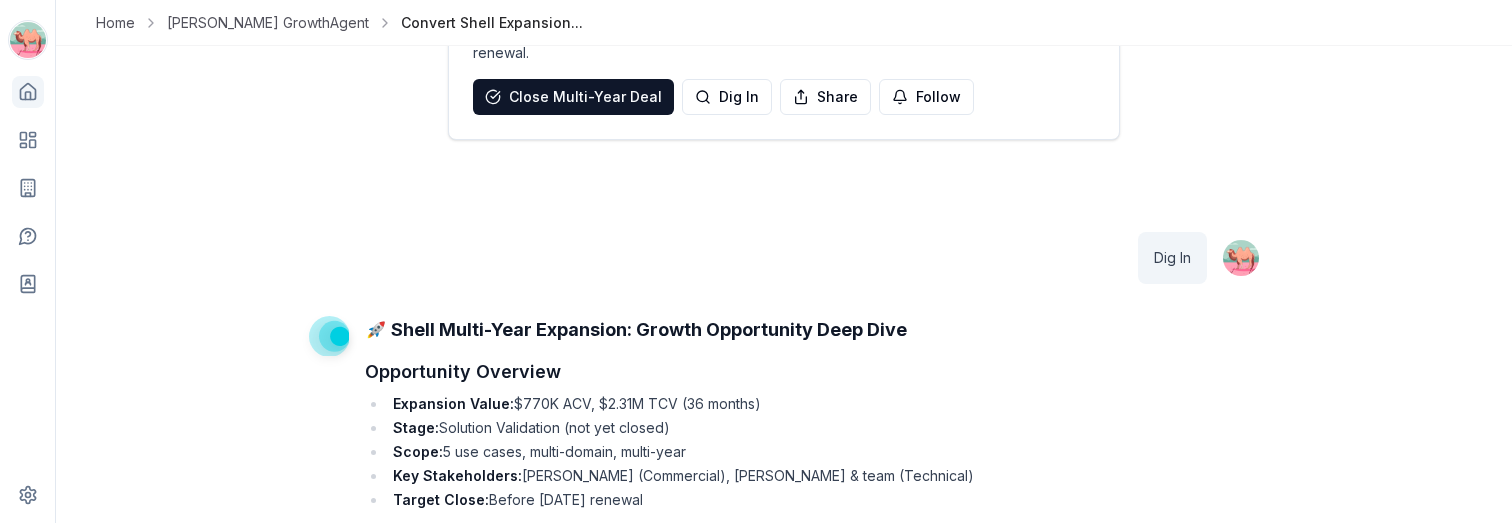 scroll, scrollTop: 0, scrollLeft: 0, axis: both 